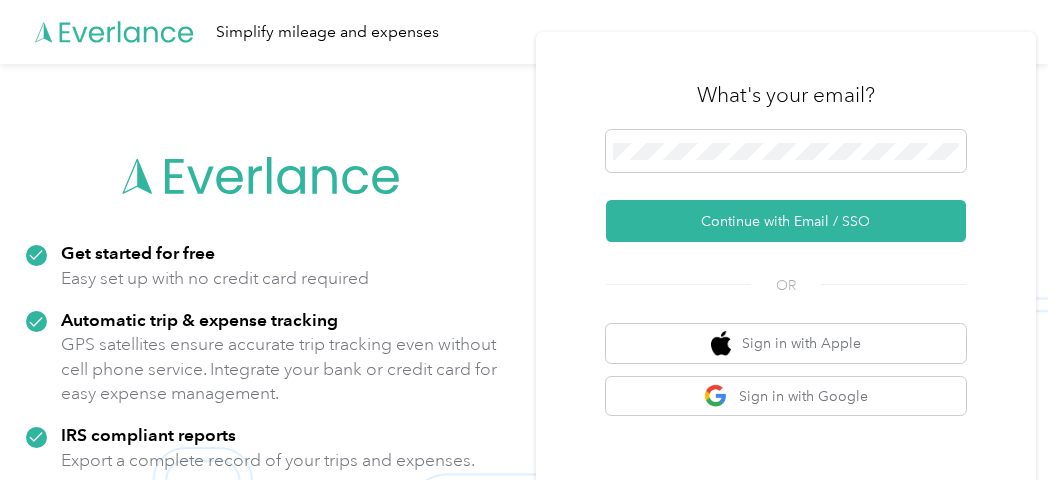 scroll, scrollTop: 0, scrollLeft: 0, axis: both 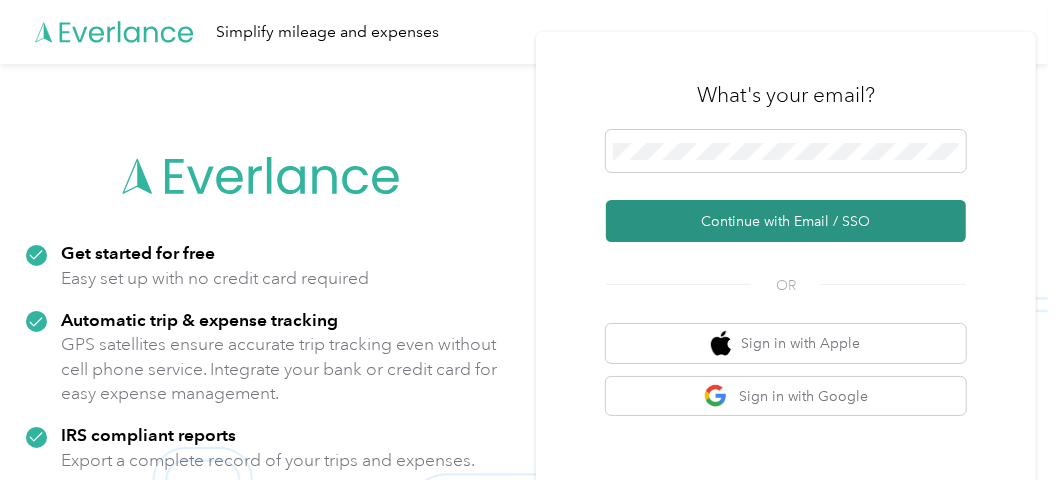 click on "Continue with Email / SSO" at bounding box center [786, 221] 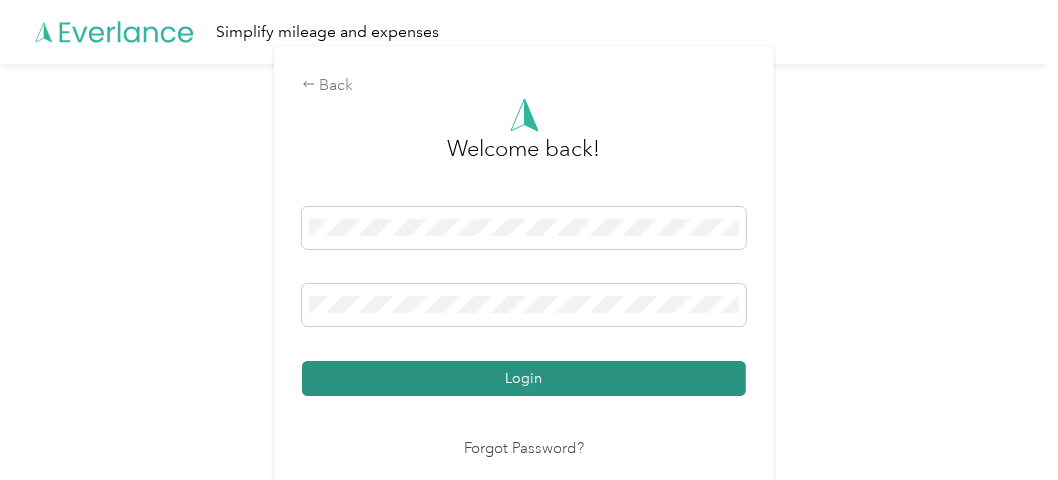 click on "Login" at bounding box center (524, 378) 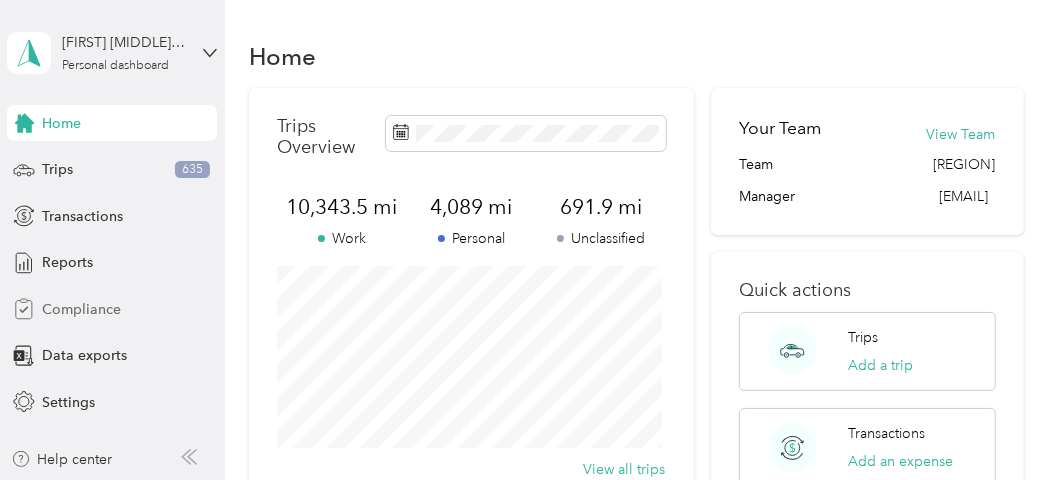 click on "Compliance" at bounding box center [81, 309] 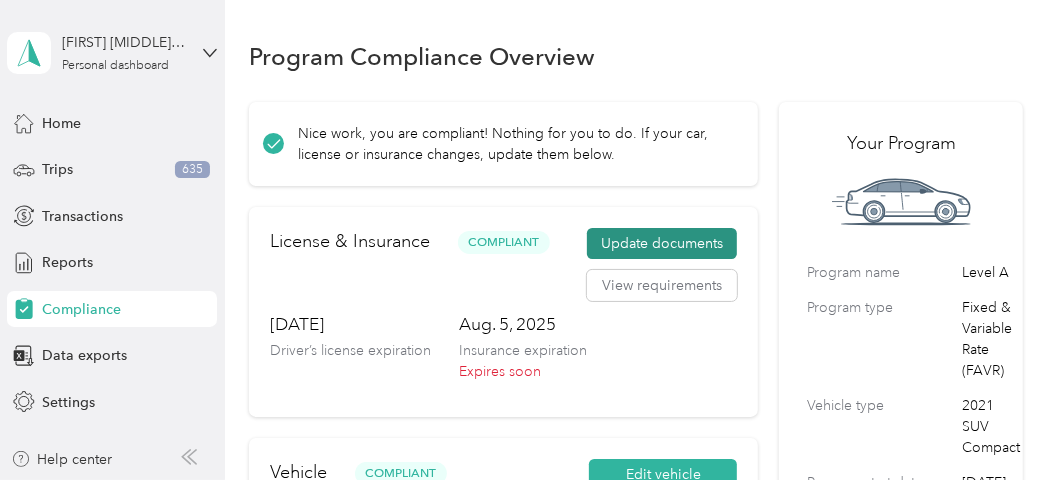 click on "Update documents" at bounding box center (662, 244) 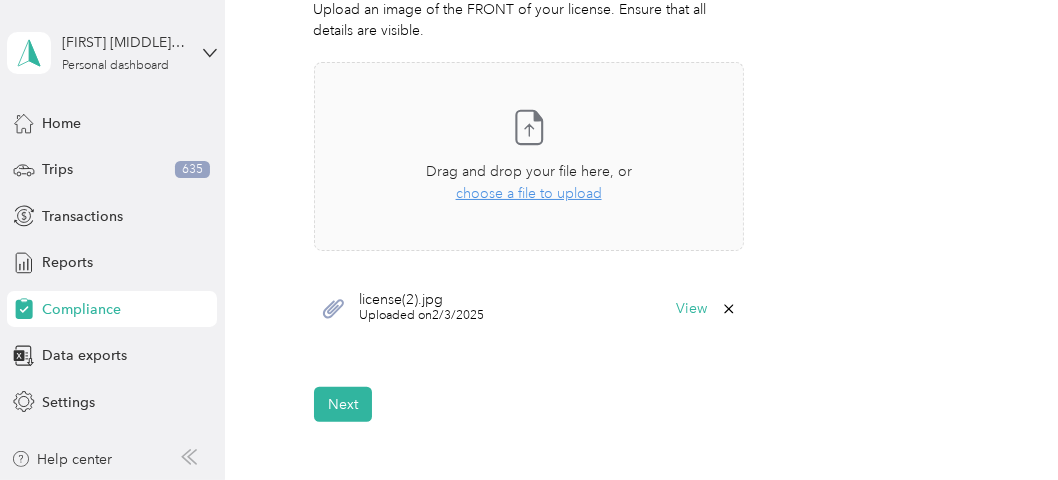 scroll, scrollTop: 640, scrollLeft: 0, axis: vertical 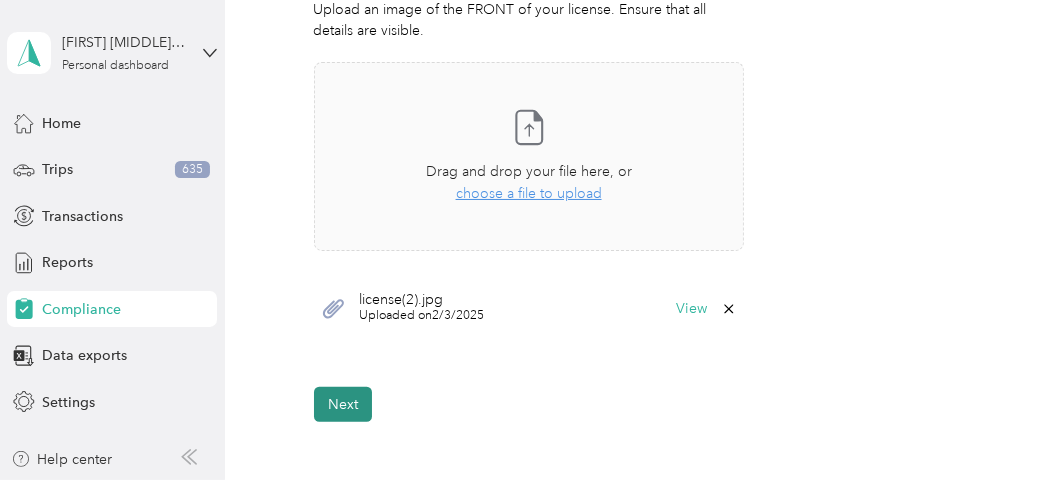 click on "Next" at bounding box center (343, 404) 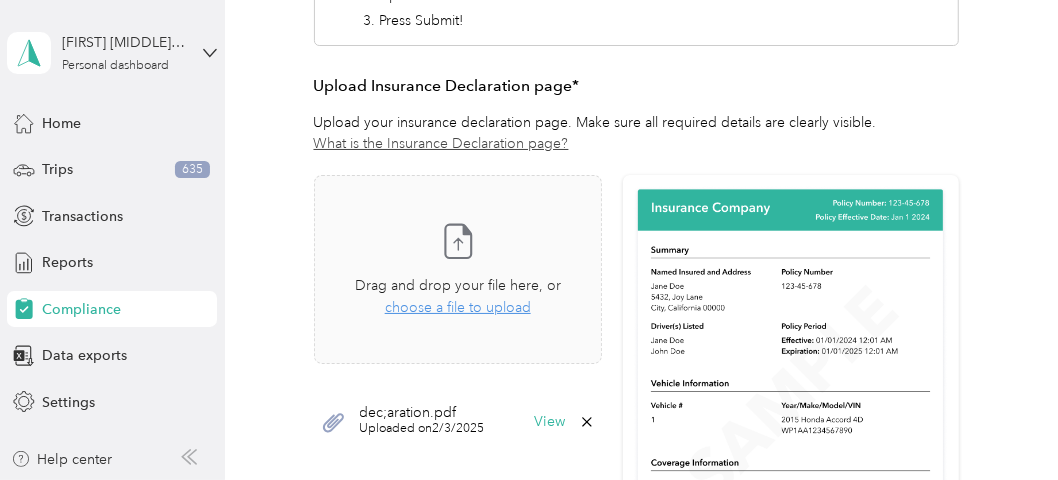 scroll, scrollTop: 527, scrollLeft: 0, axis: vertical 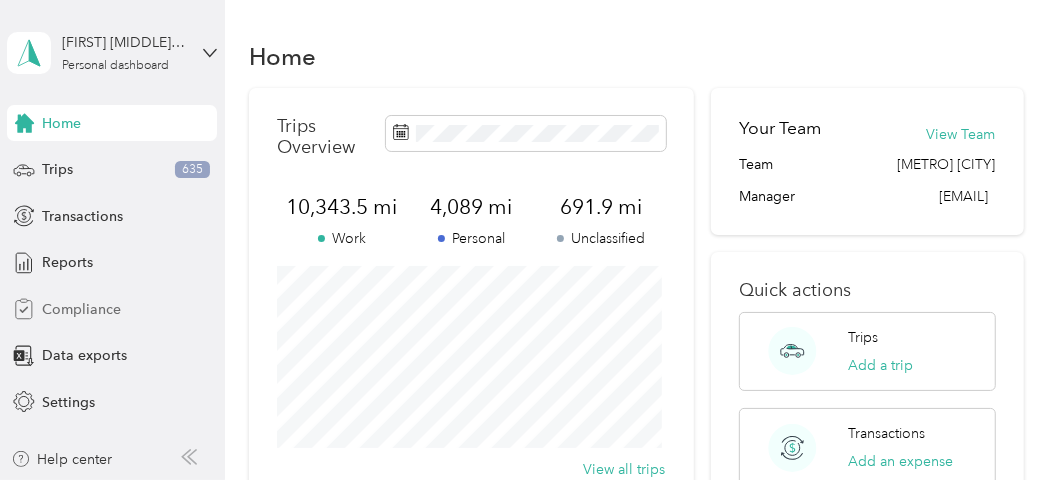 click on "Compliance" at bounding box center (81, 309) 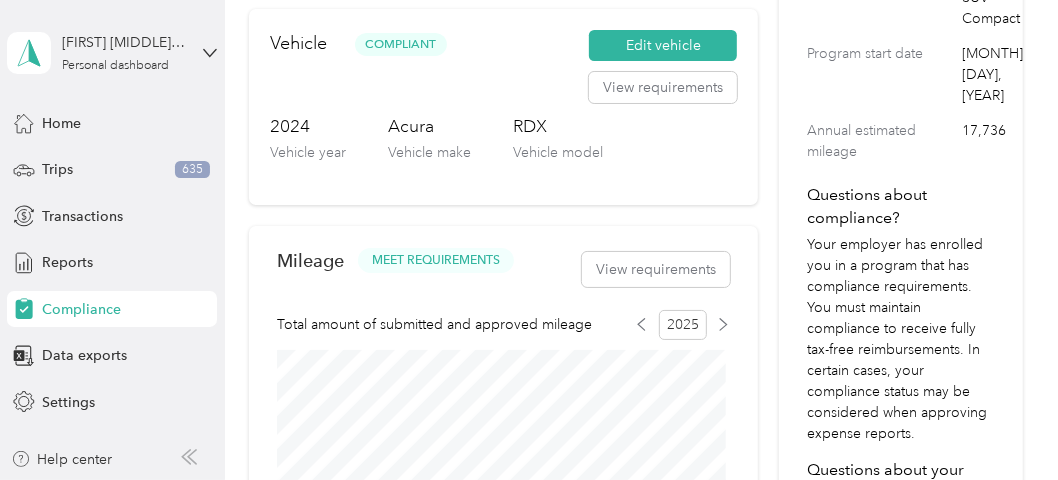 scroll, scrollTop: 431, scrollLeft: 0, axis: vertical 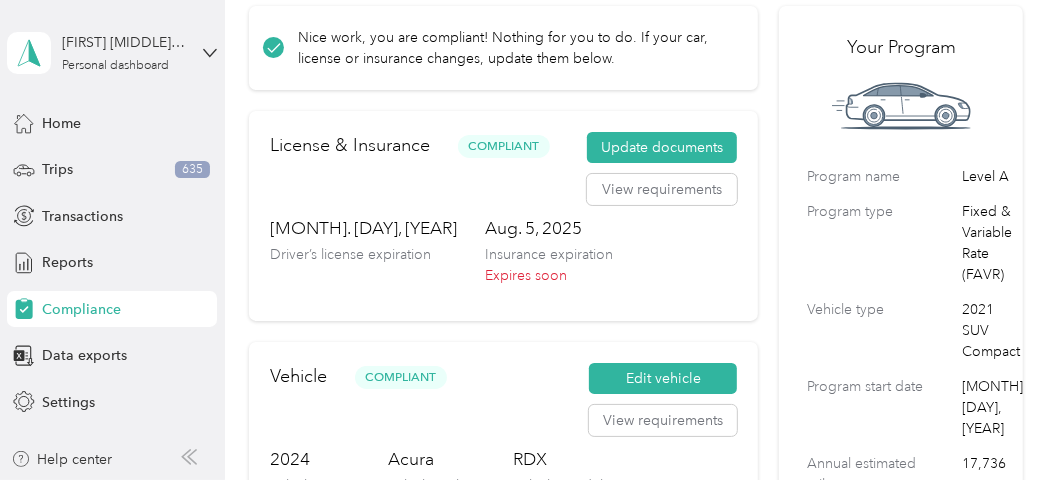 click on "Expires soon" at bounding box center (549, 275) 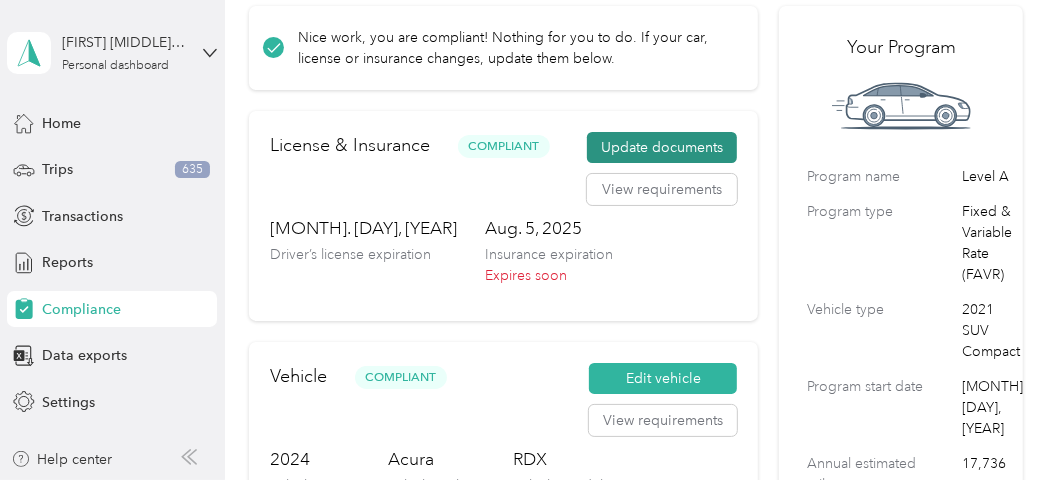 click on "Update documents" at bounding box center (662, 148) 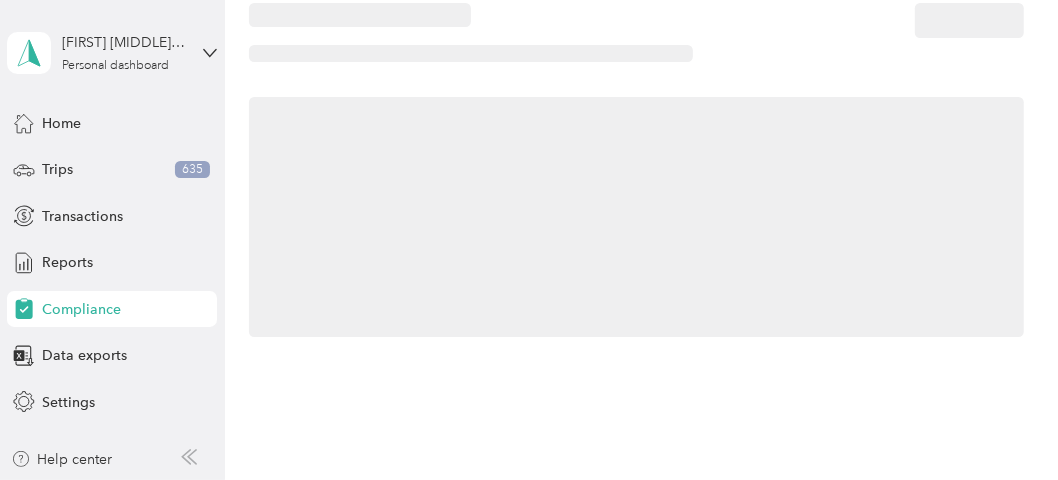 scroll, scrollTop: 96, scrollLeft: 0, axis: vertical 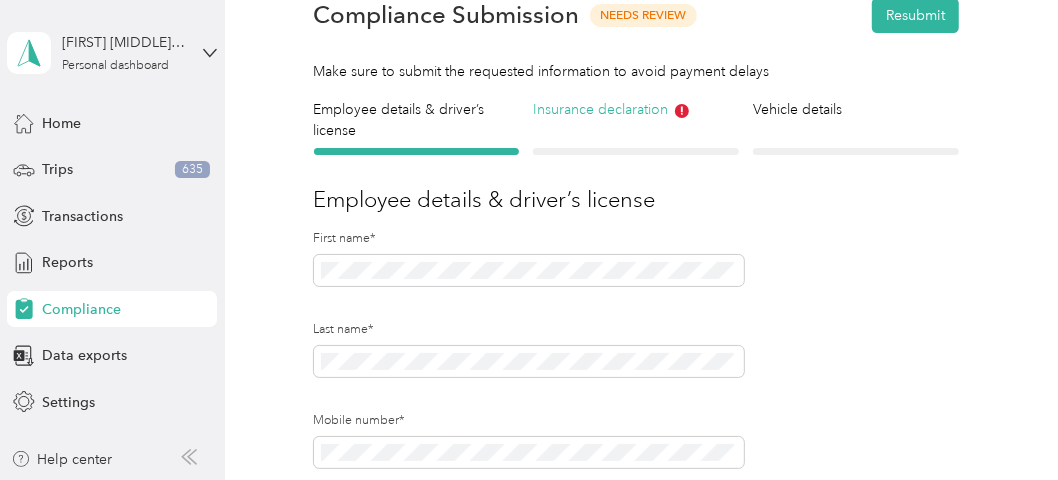 click on "Insurance declaration" at bounding box center (636, 109) 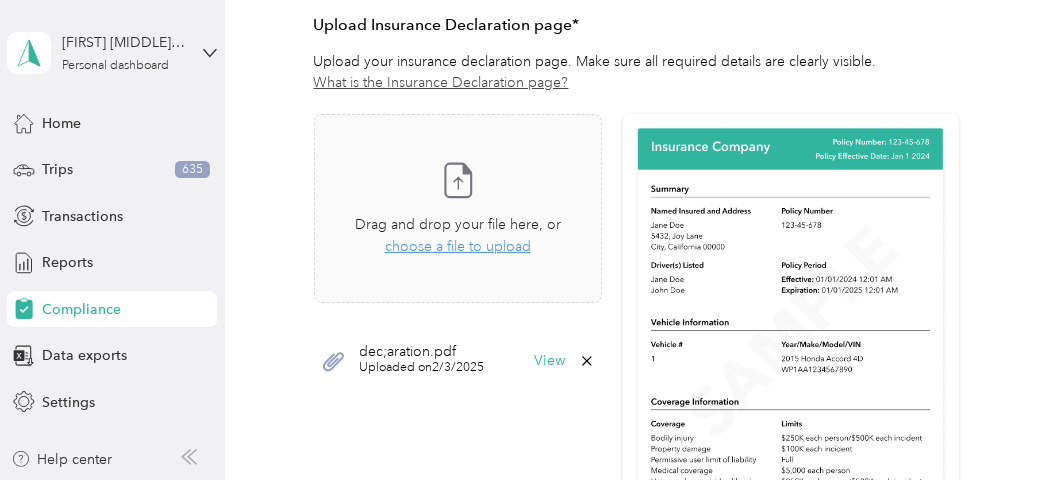 scroll, scrollTop: 568, scrollLeft: 0, axis: vertical 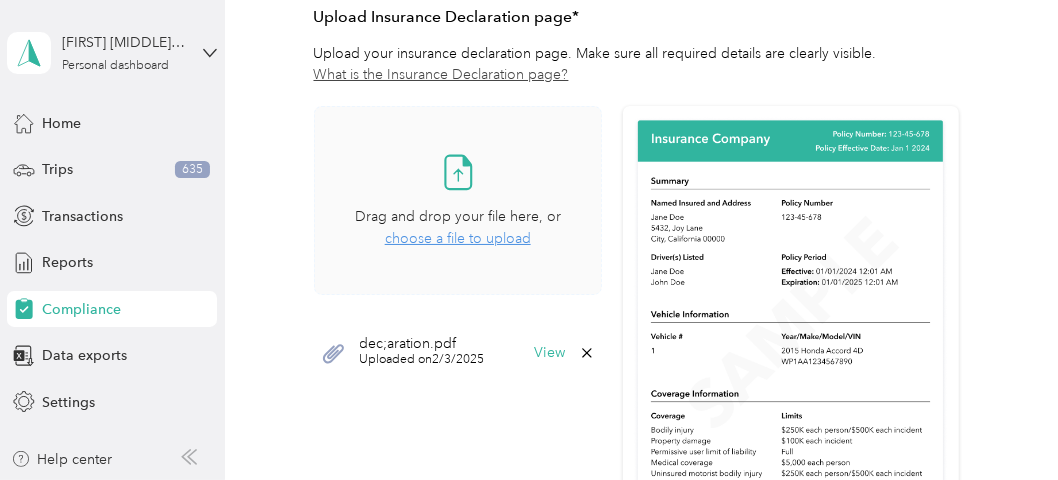 click on "choose a file to upload" at bounding box center [458, 238] 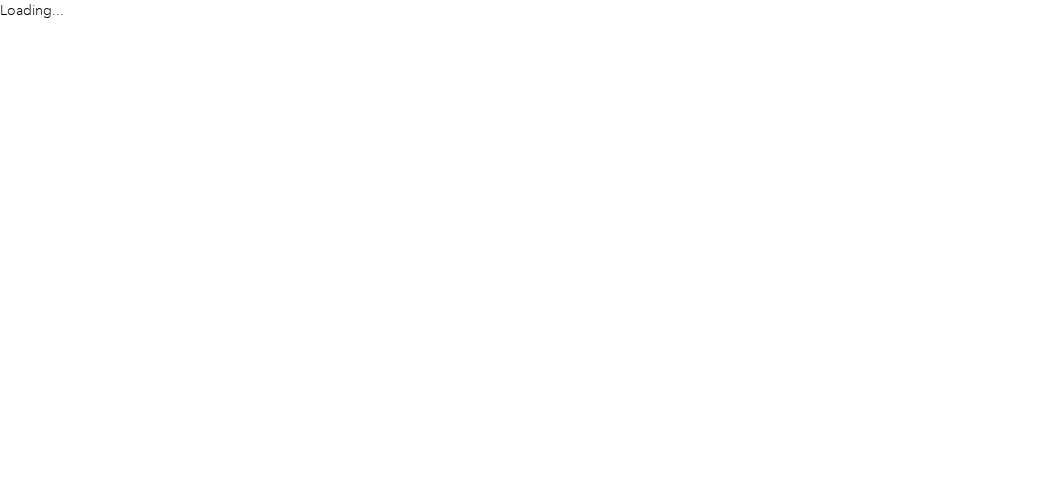 scroll, scrollTop: 0, scrollLeft: 0, axis: both 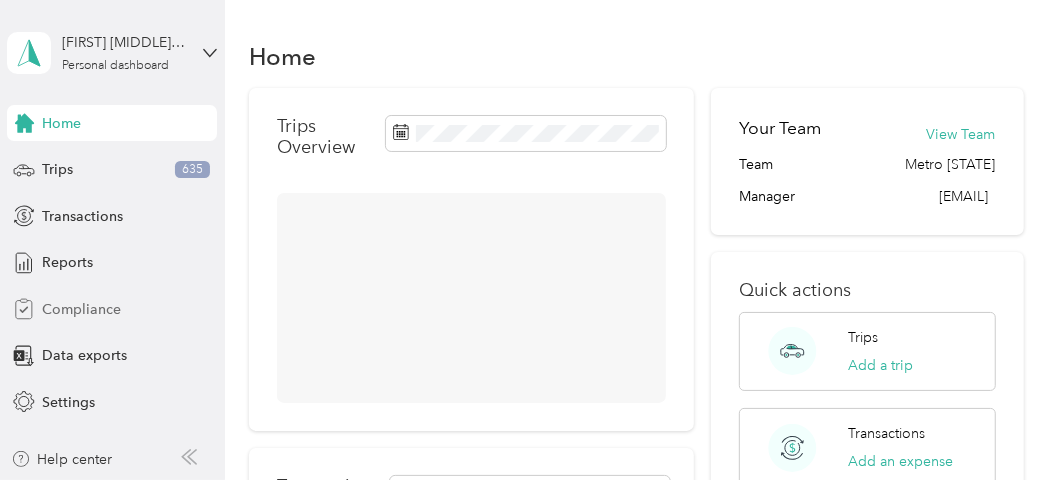 click on "Compliance" at bounding box center (81, 309) 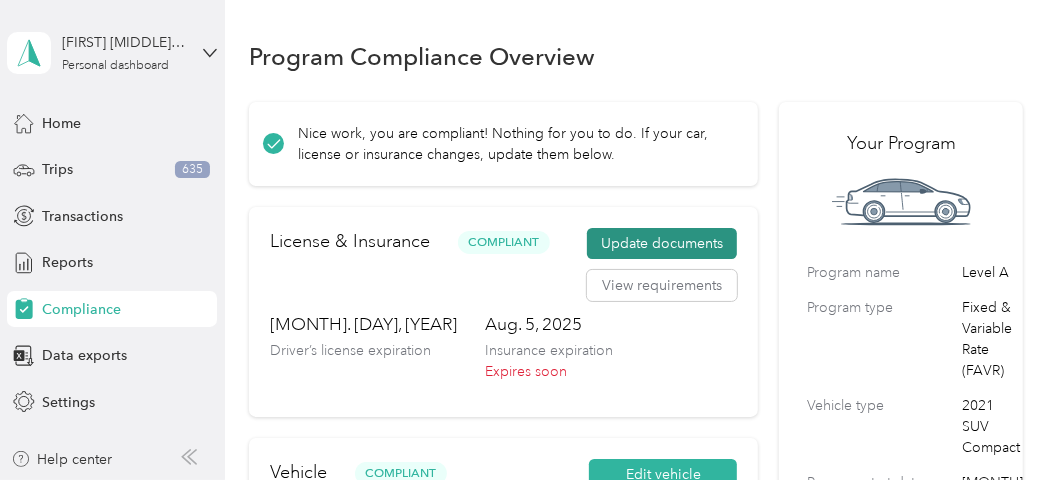 click on "Update documents" at bounding box center [662, 244] 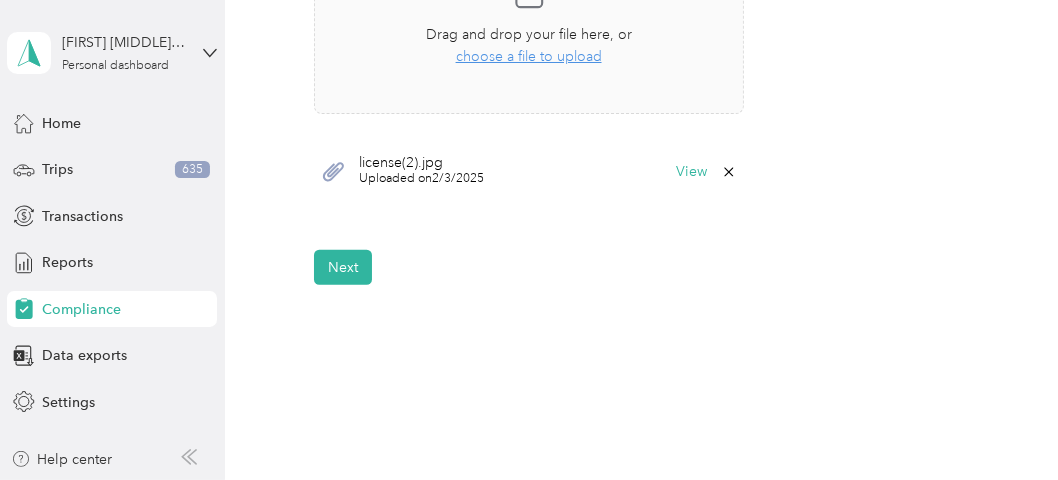 scroll, scrollTop: 769, scrollLeft: 0, axis: vertical 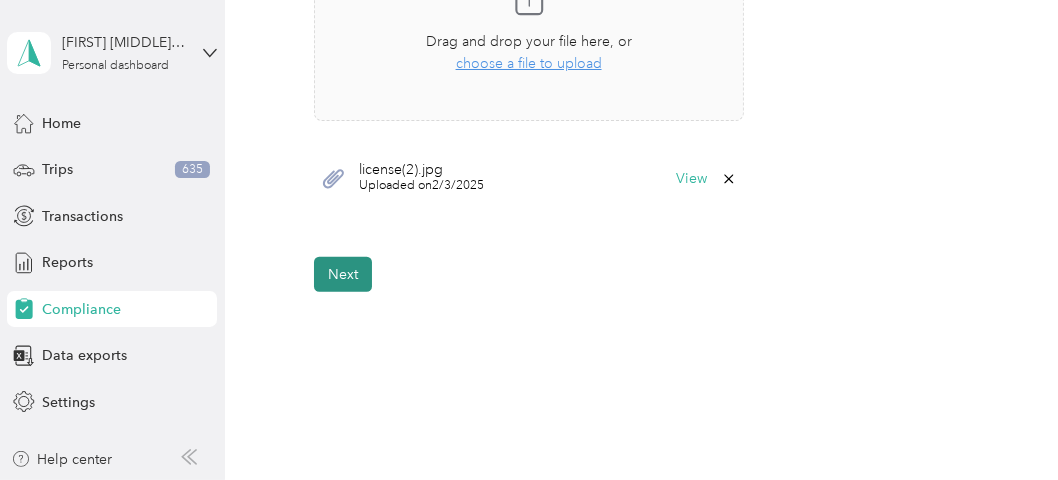 click on "Next" at bounding box center (343, 274) 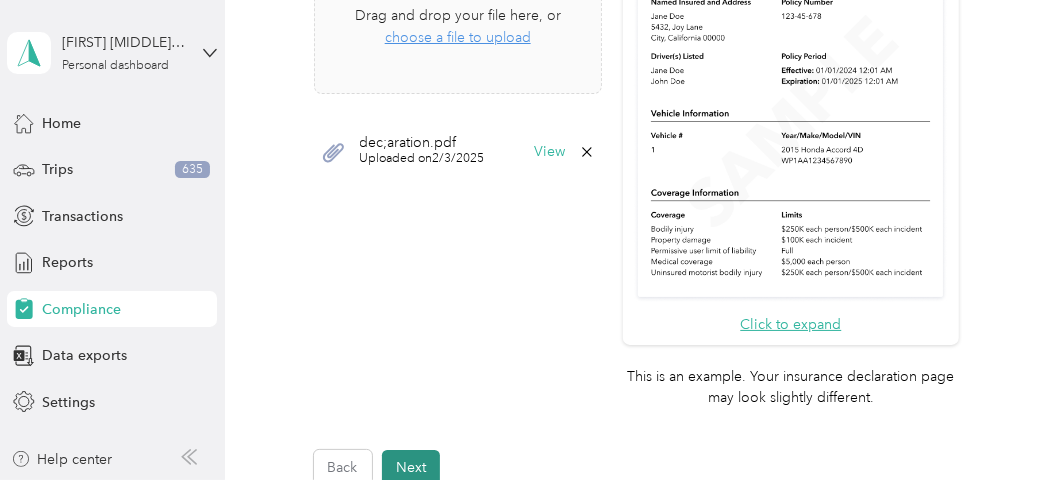 scroll, scrollTop: 962, scrollLeft: 0, axis: vertical 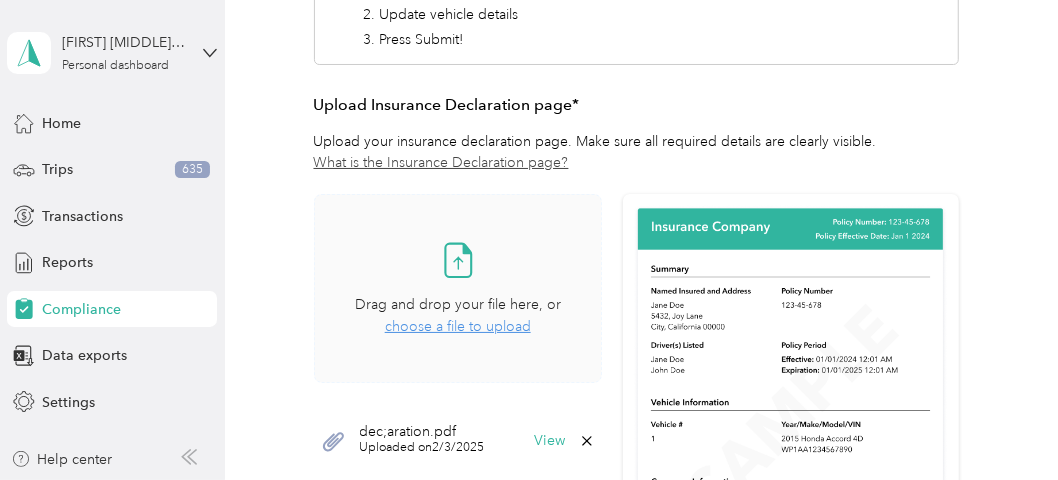 click on "choose a file to upload" at bounding box center (458, 326) 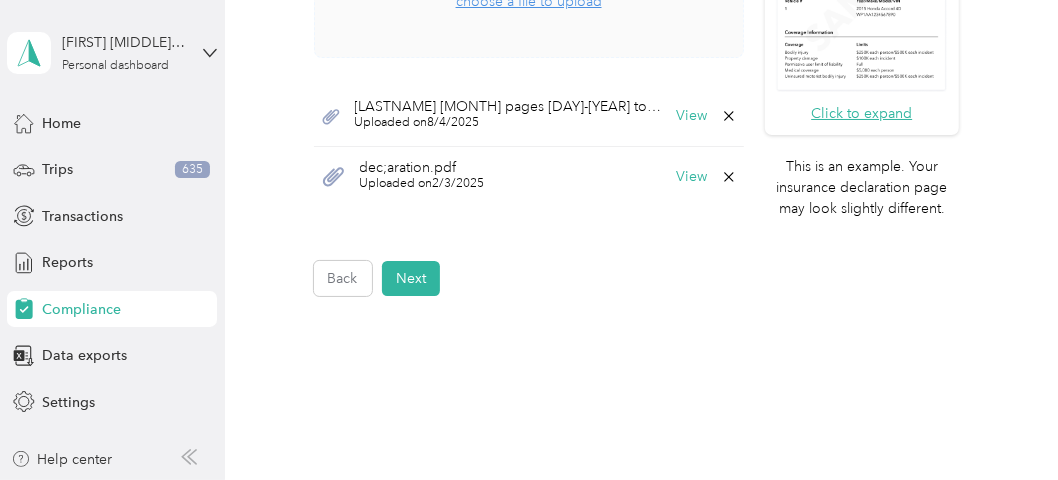 scroll, scrollTop: 814, scrollLeft: 0, axis: vertical 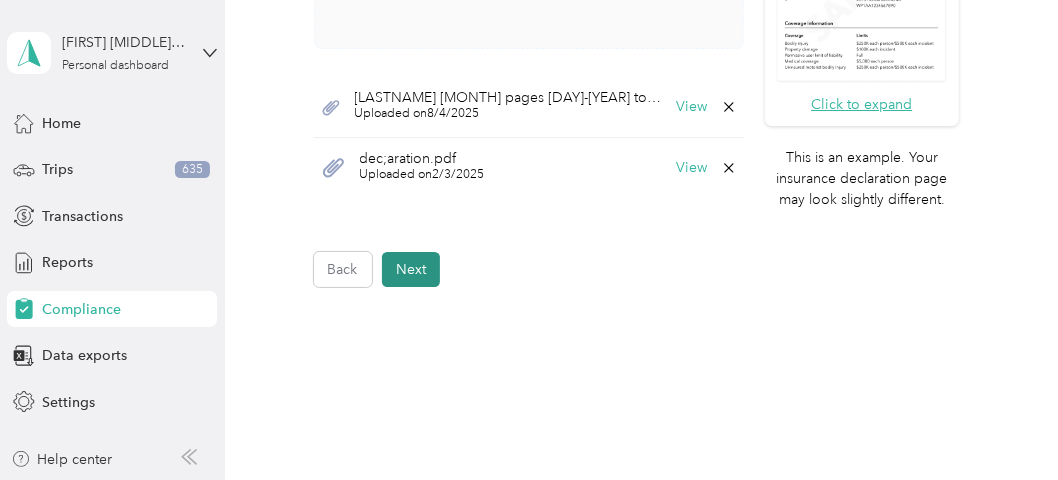 click on "Next" at bounding box center [411, 269] 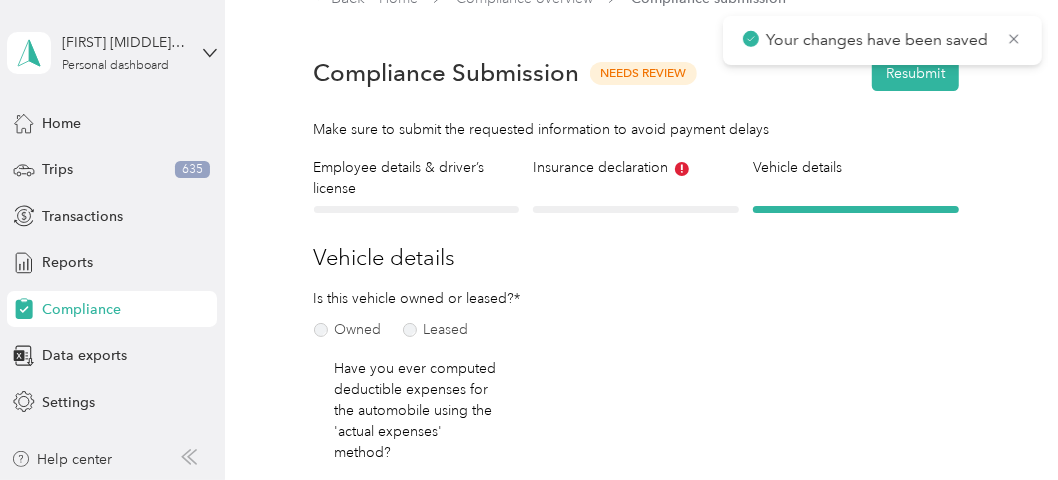 scroll, scrollTop: 24, scrollLeft: 0, axis: vertical 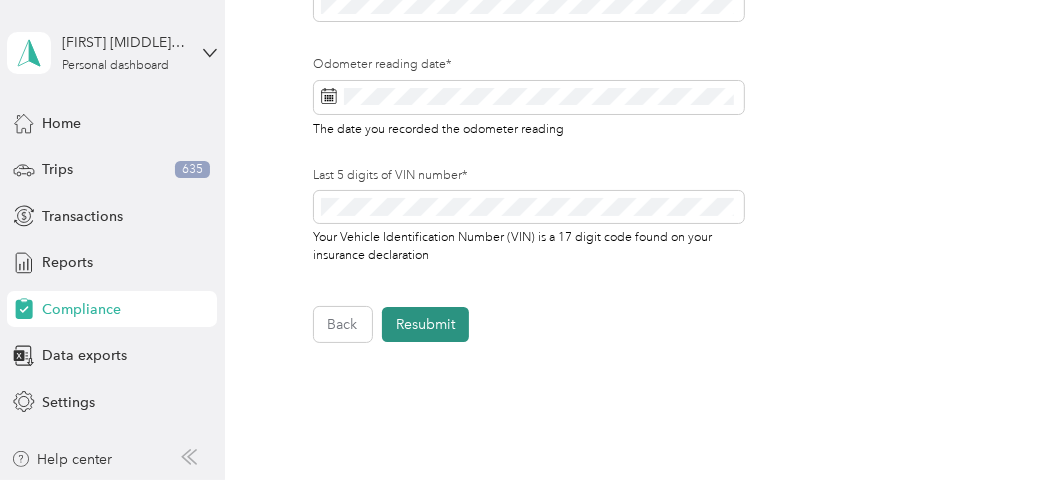 click on "Resubmit" at bounding box center (425, 324) 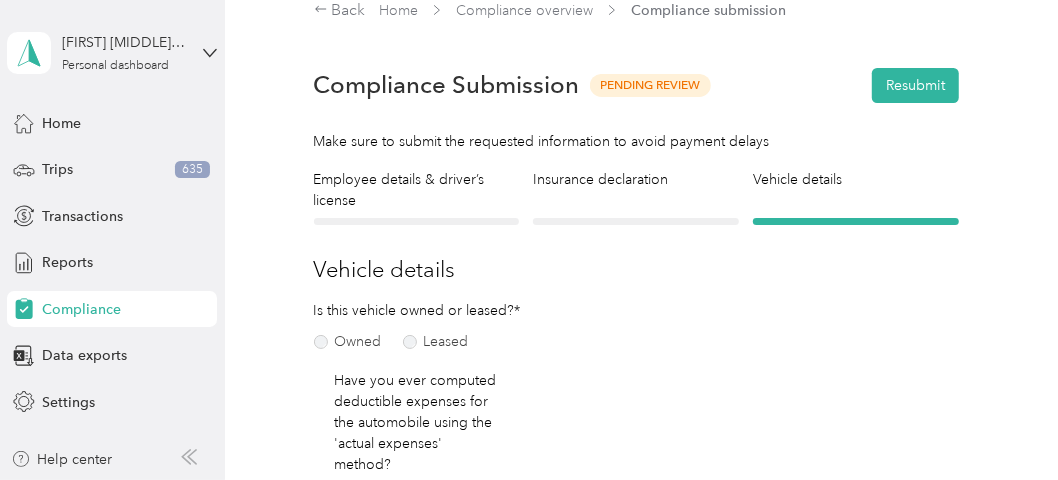scroll, scrollTop: 24, scrollLeft: 0, axis: vertical 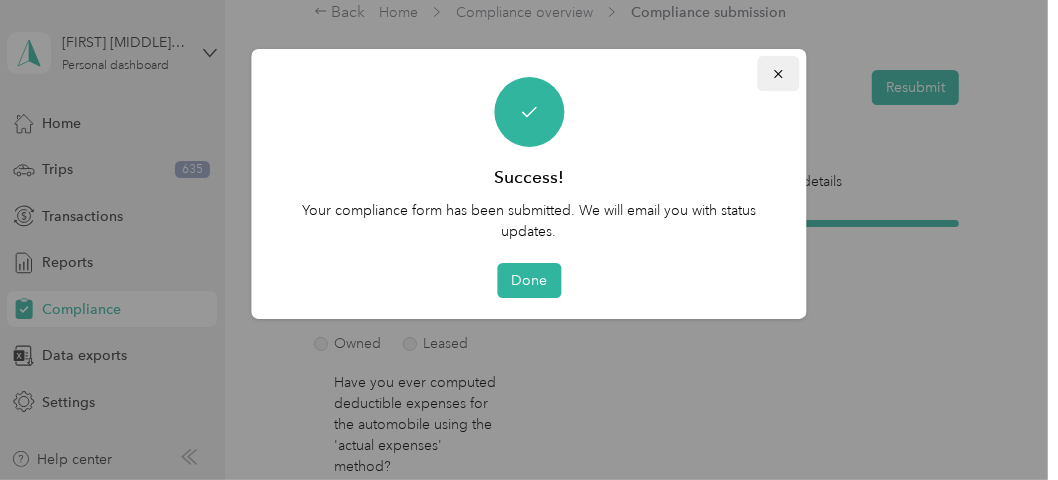 click 